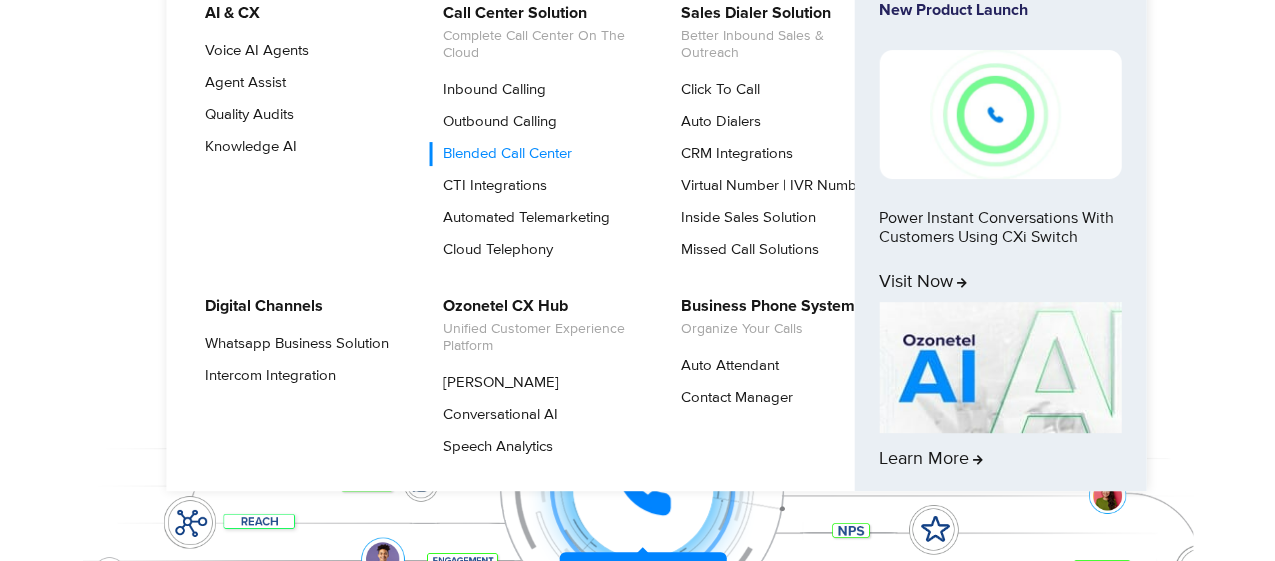 scroll, scrollTop: 0, scrollLeft: 0, axis: both 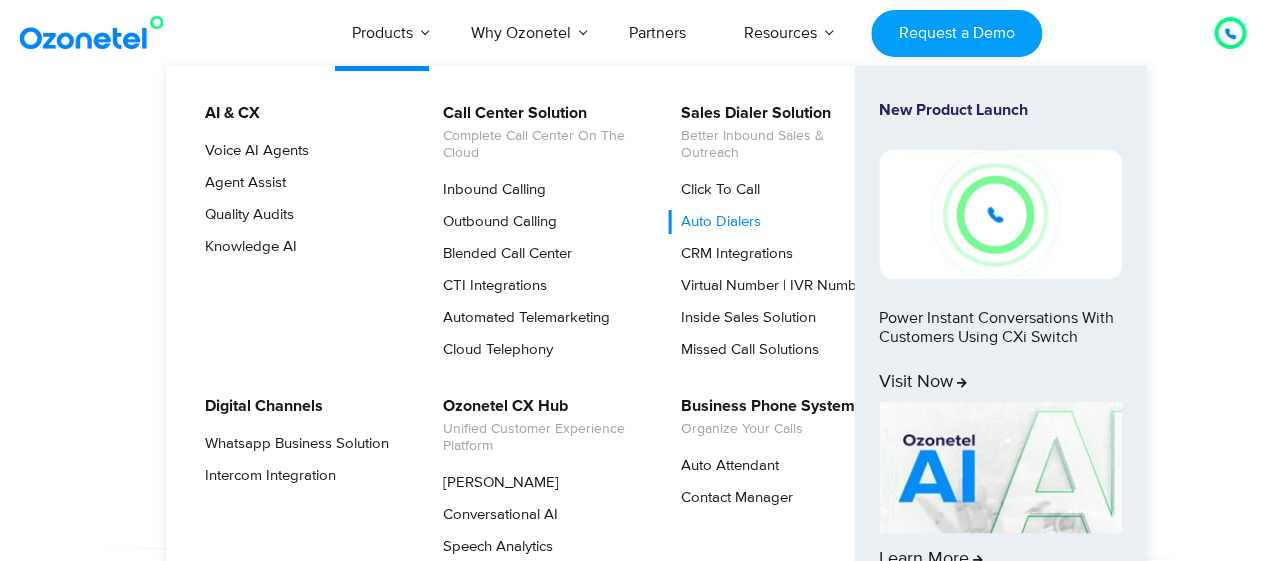 click on "Auto Dialers" at bounding box center [716, 222] 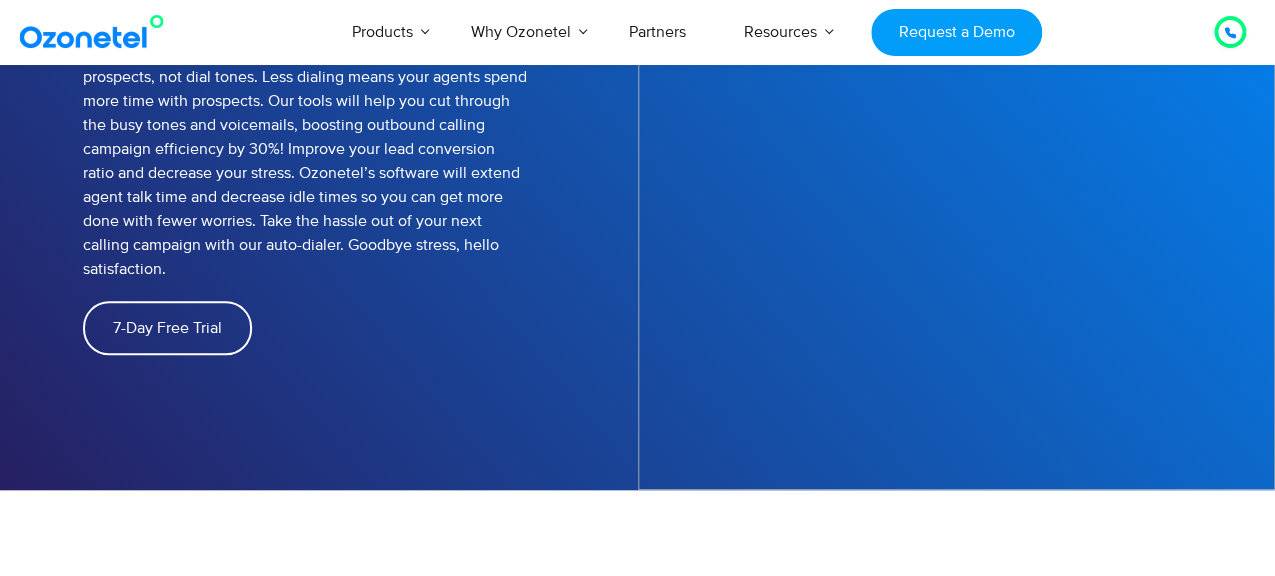scroll, scrollTop: 700, scrollLeft: 0, axis: vertical 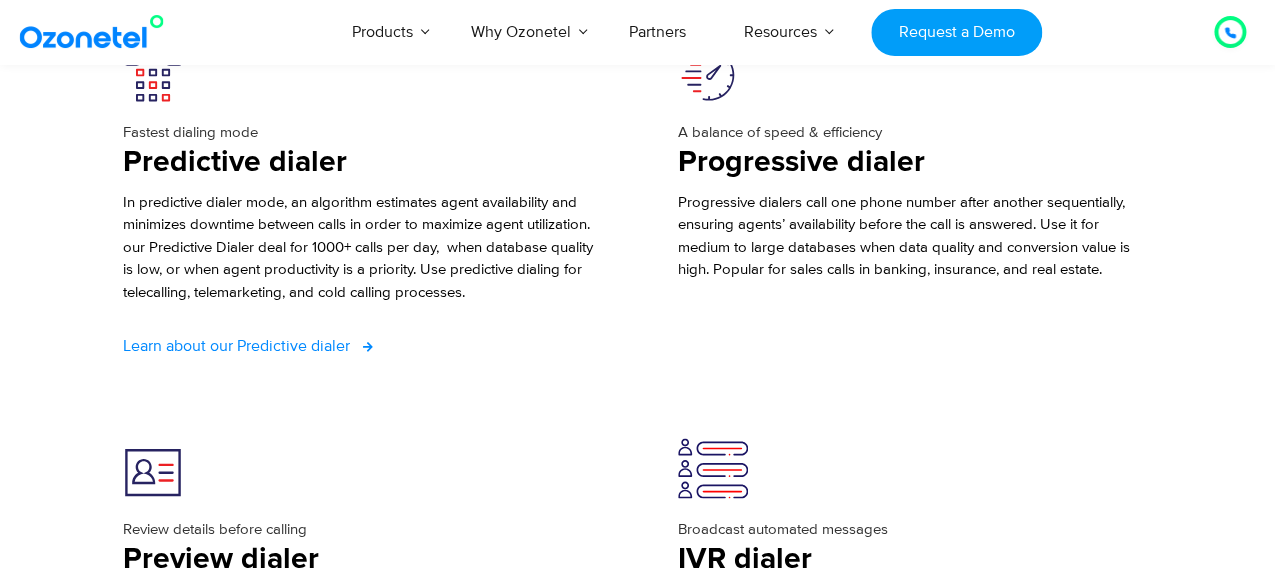 click on "Learn about our Predictive dialer" at bounding box center (236, 346) 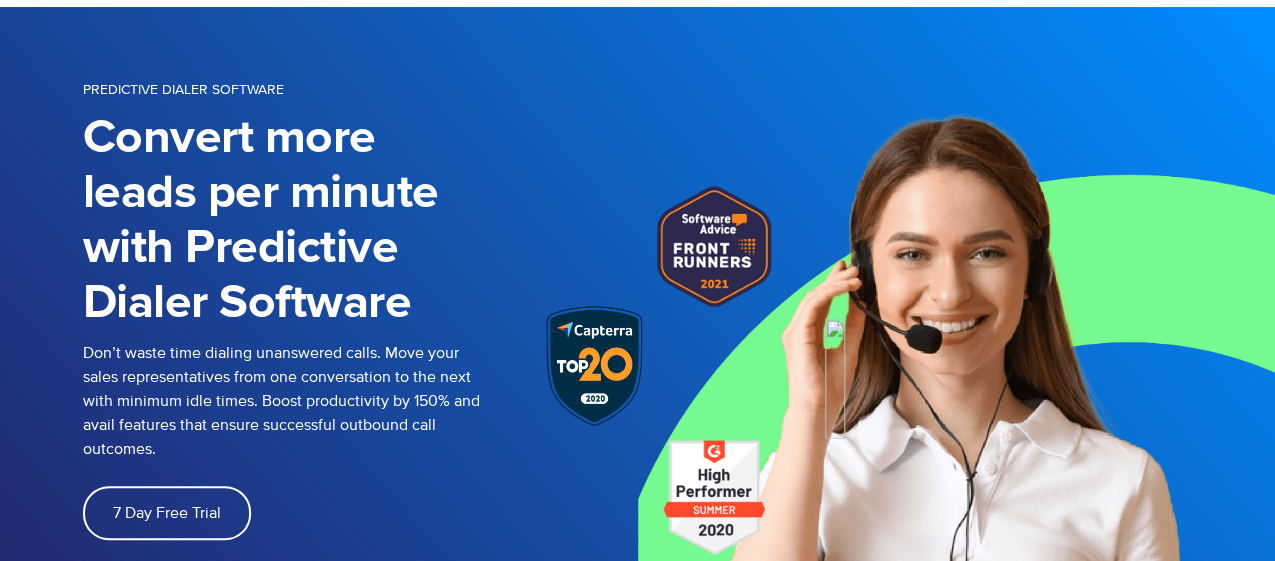 scroll, scrollTop: 100, scrollLeft: 0, axis: vertical 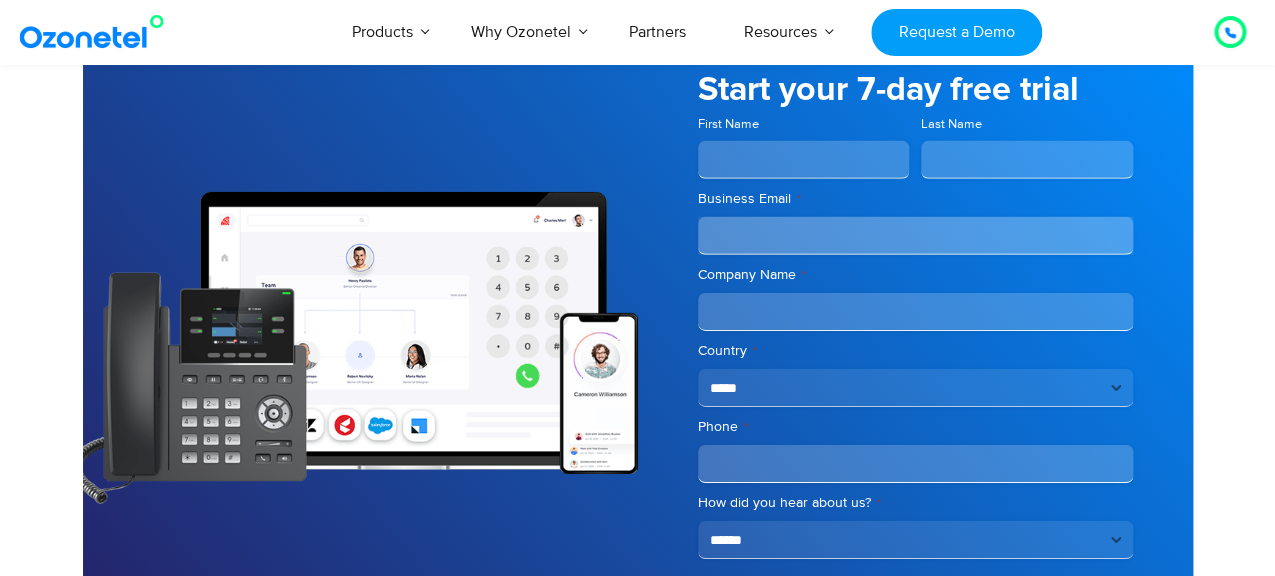 click on "First Name" at bounding box center [804, 160] 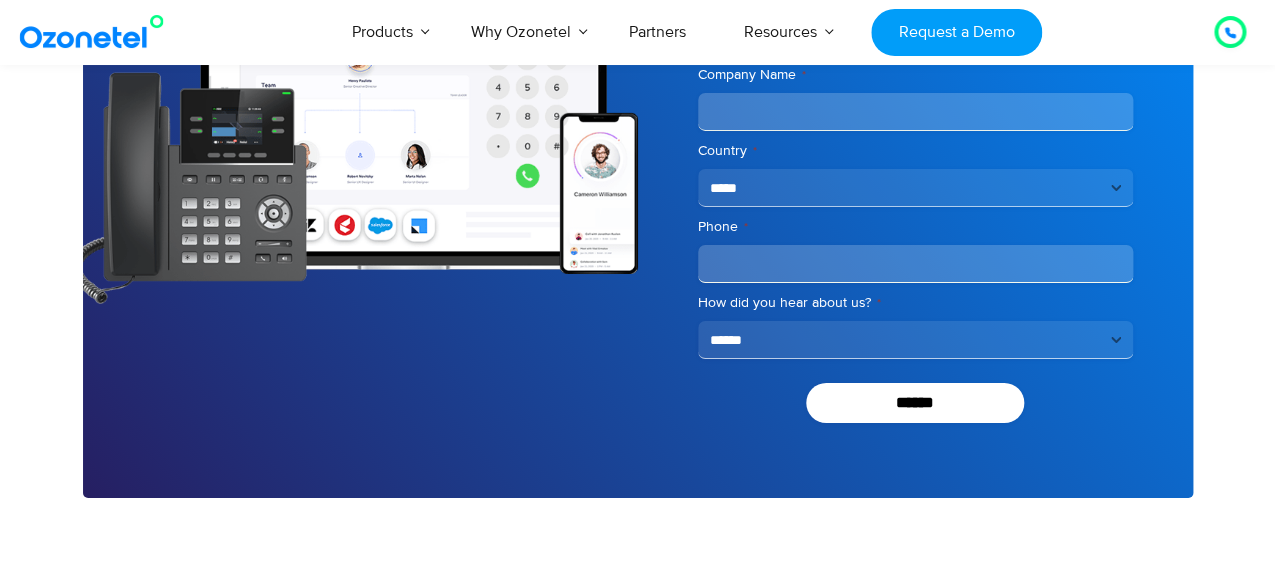 scroll, scrollTop: 7600, scrollLeft: 0, axis: vertical 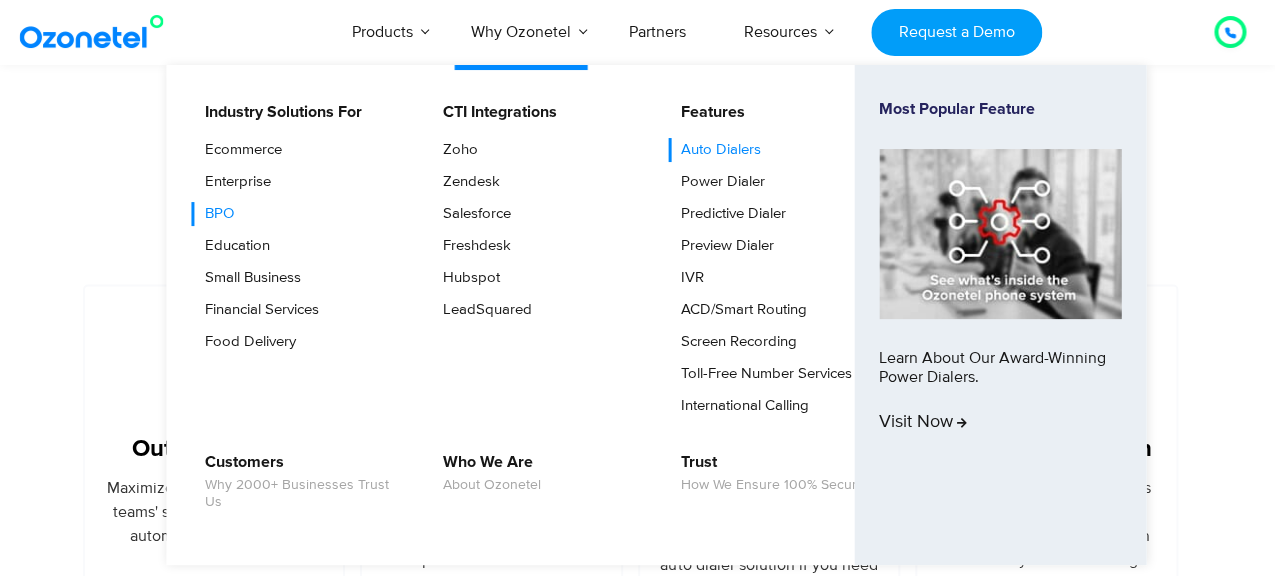 click on "BPO" at bounding box center (214, 214) 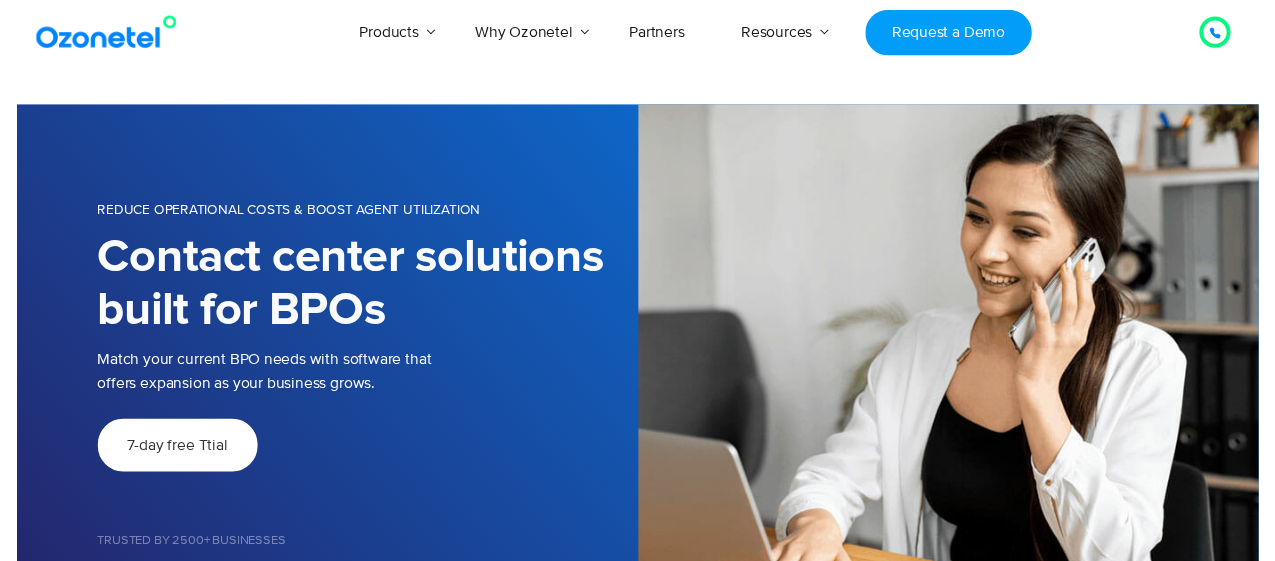 scroll, scrollTop: 0, scrollLeft: 0, axis: both 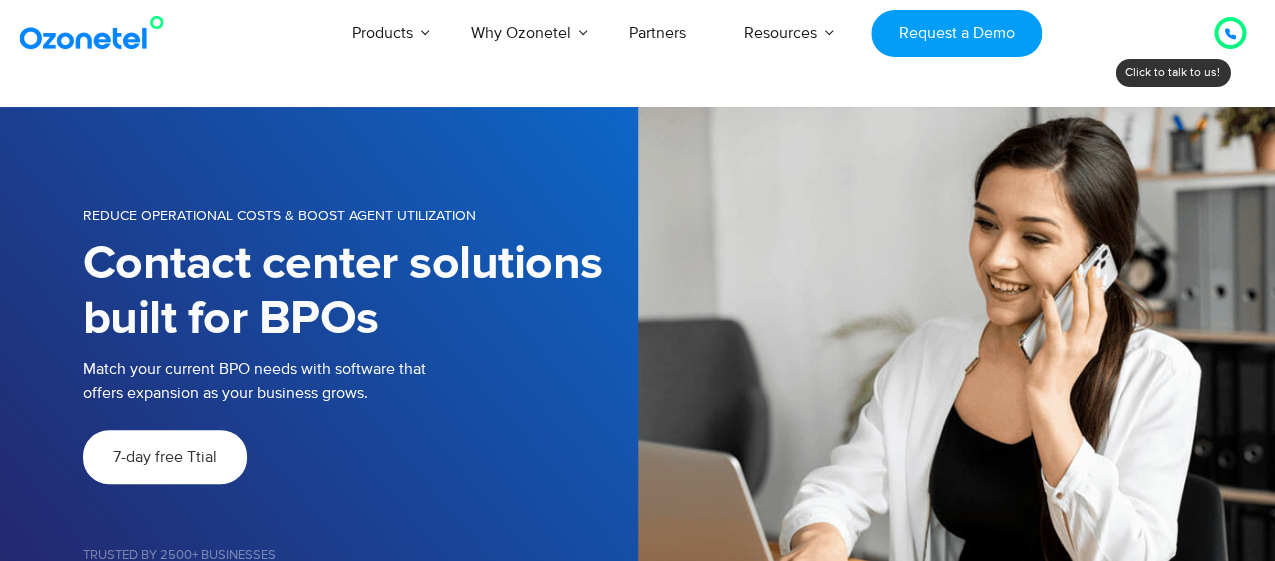 click 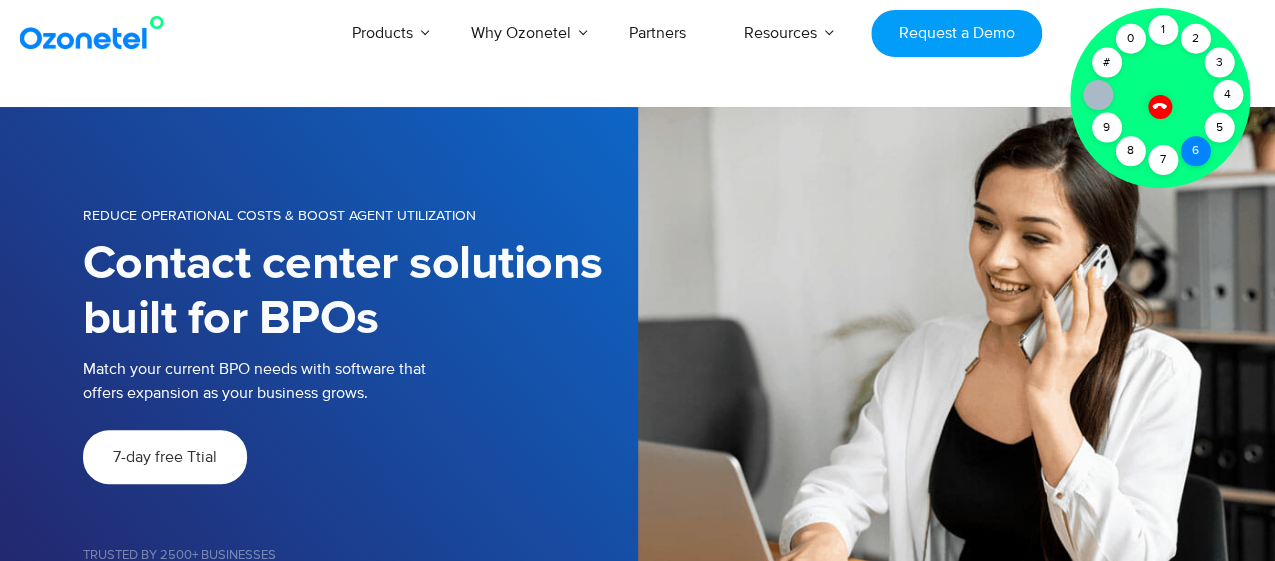 click on "6" at bounding box center (1195, 151) 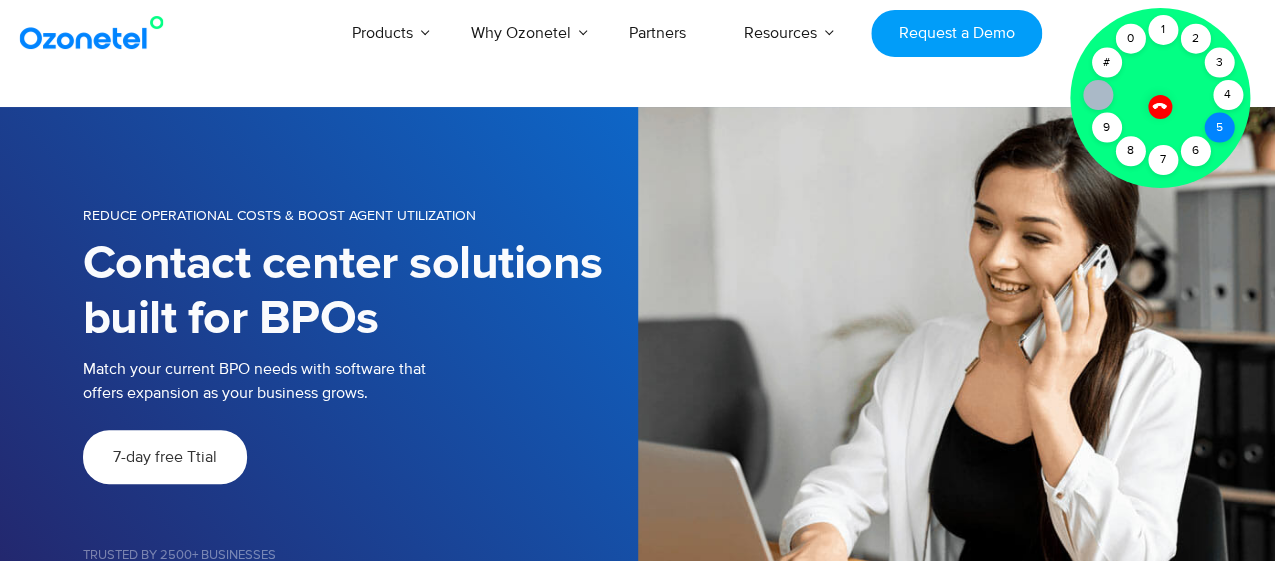 click on "5" at bounding box center [1219, 128] 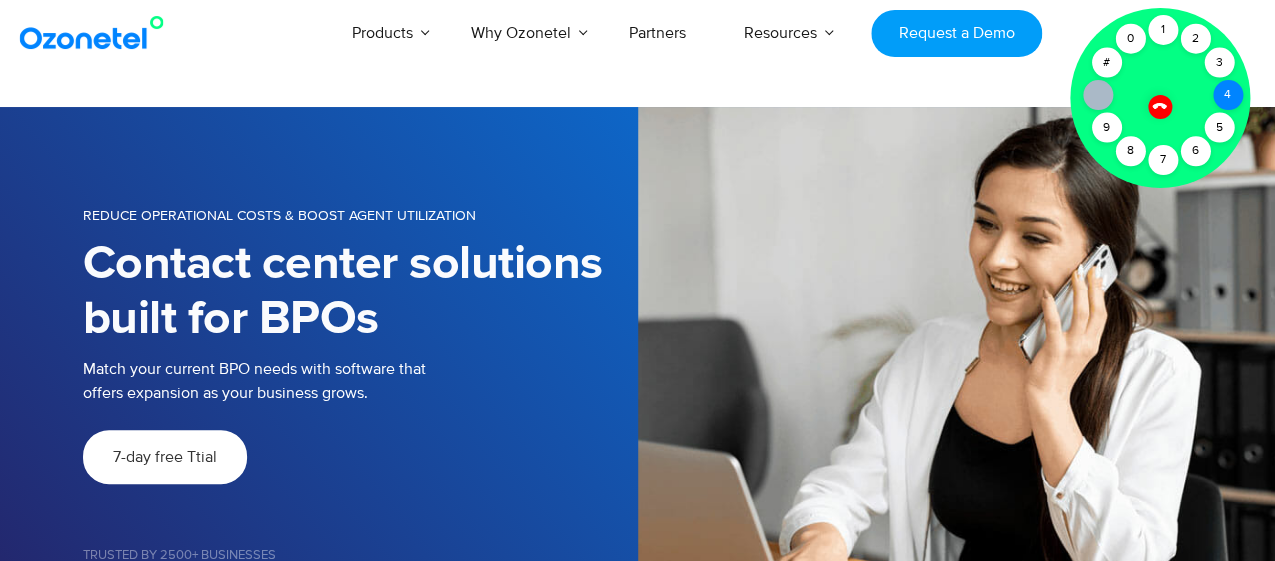 click on "4" at bounding box center [1228, 95] 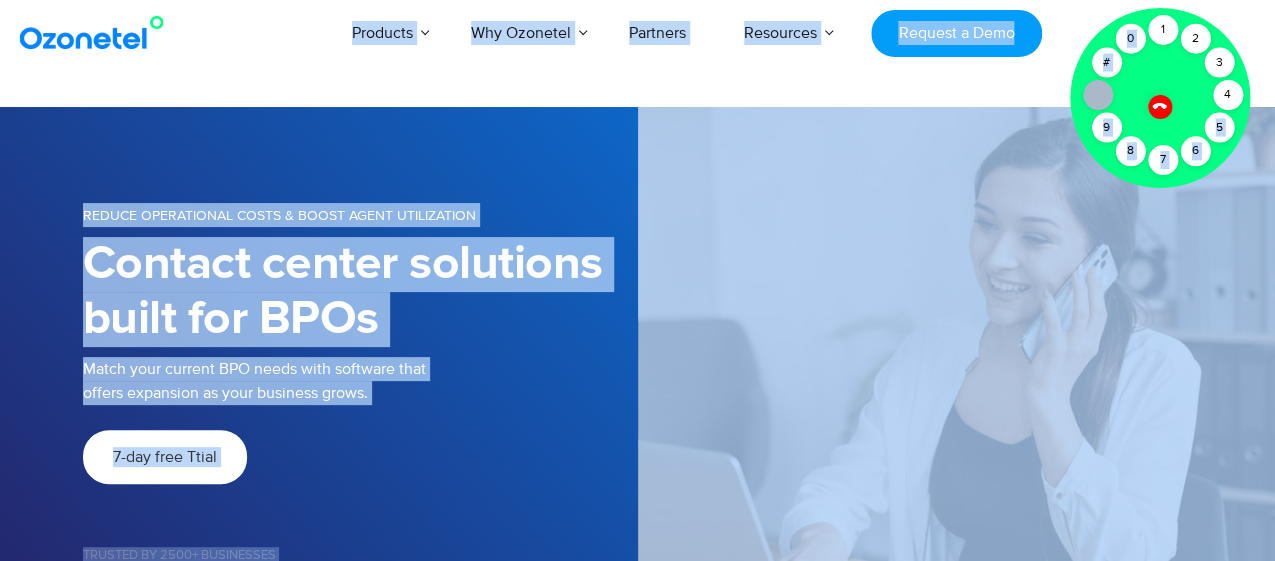 drag, startPoint x: 1228, startPoint y: 95, endPoint x: 884, endPoint y: 138, distance: 346.6771 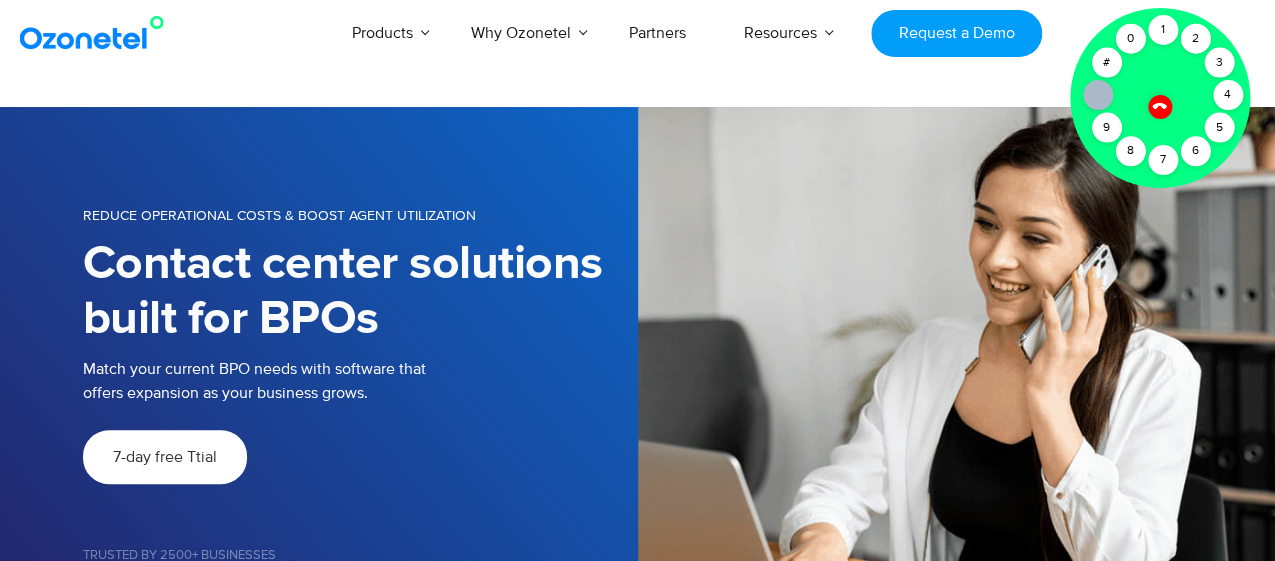 drag, startPoint x: 1198, startPoint y: 53, endPoint x: 1201, endPoint y: 72, distance: 19.235384 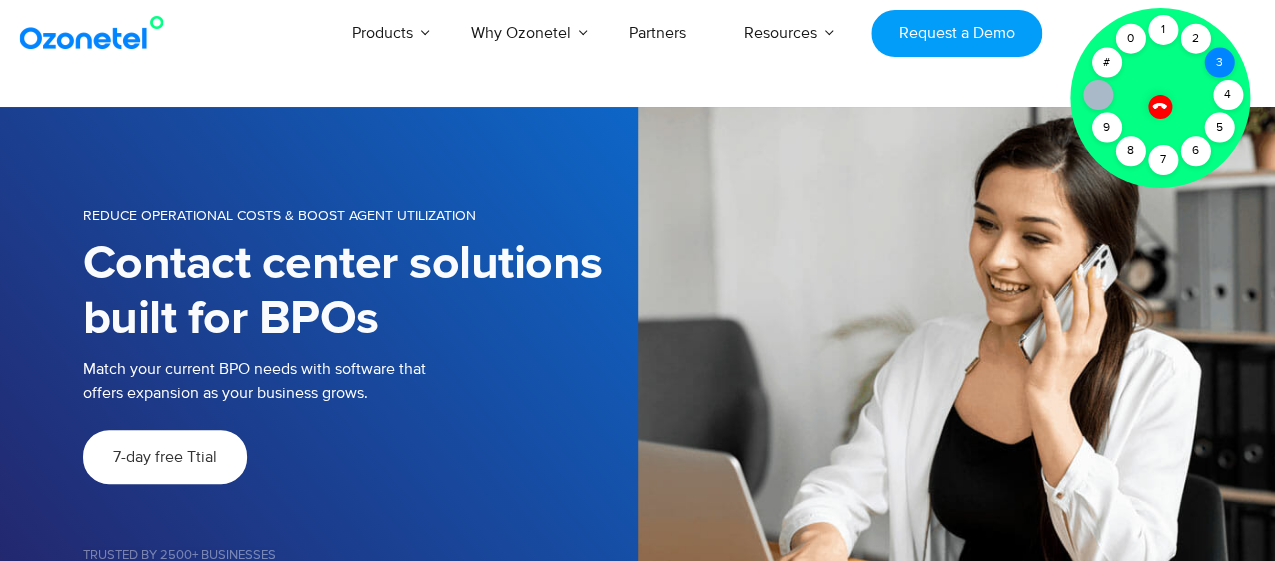 click on "3" at bounding box center (1219, 63) 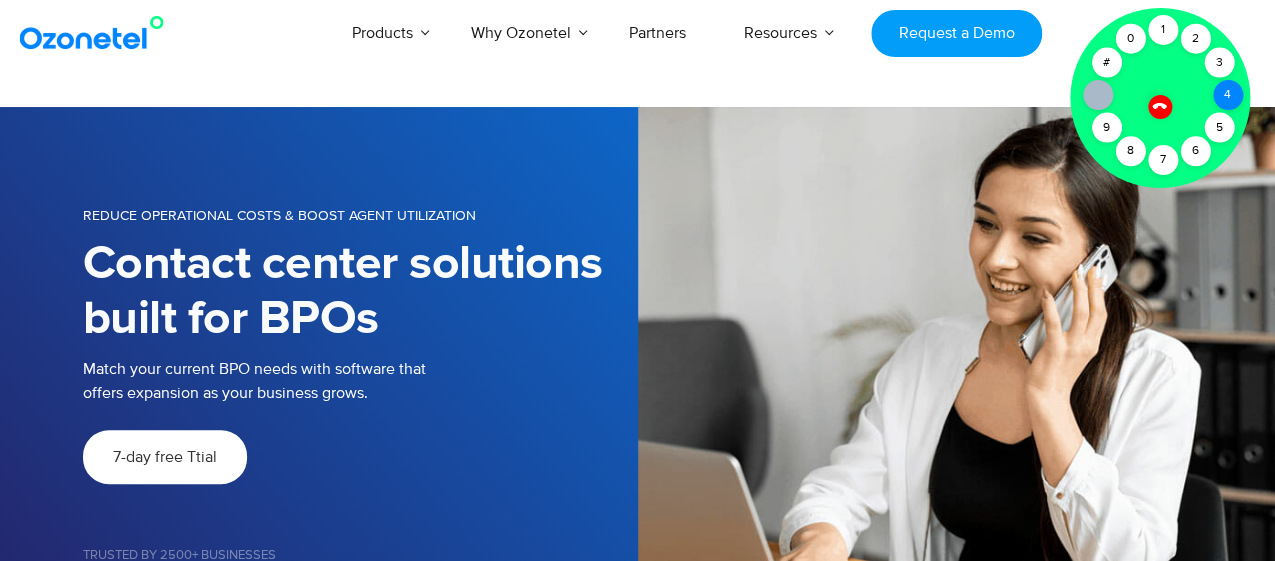 click on "4" at bounding box center [1228, 95] 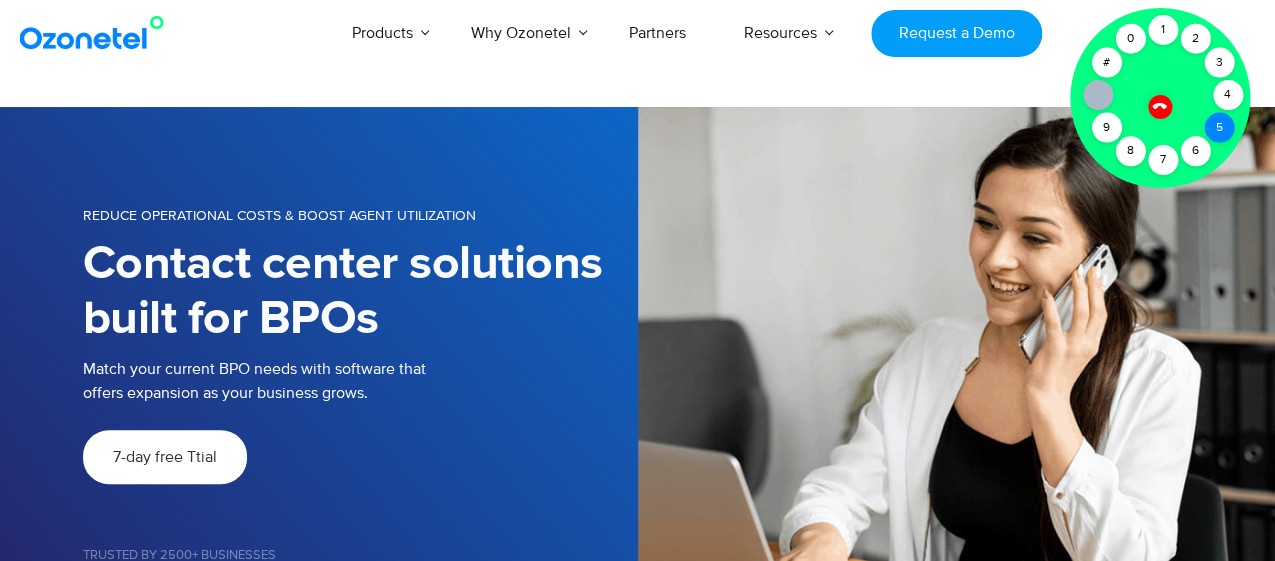 click on "5" at bounding box center (1219, 128) 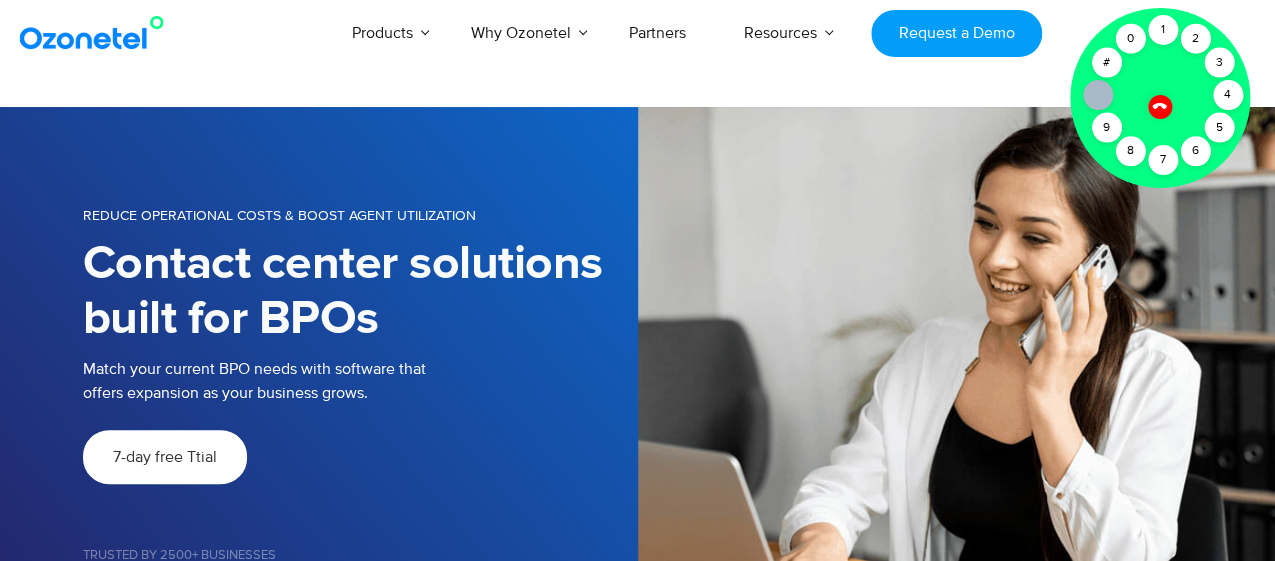 click 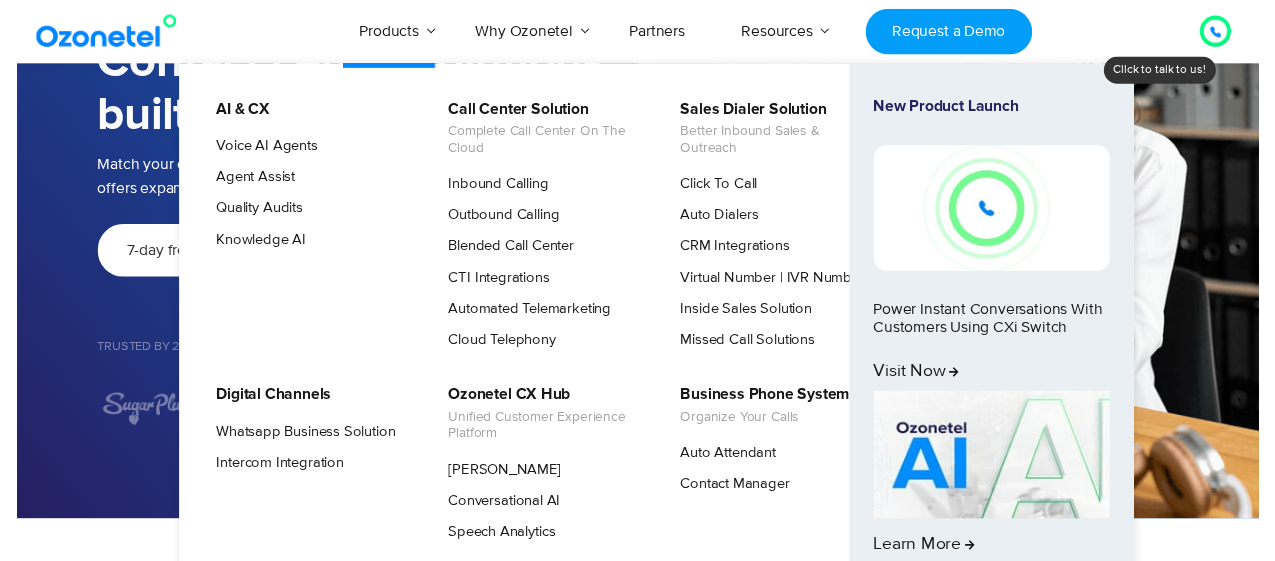 scroll, scrollTop: 0, scrollLeft: 0, axis: both 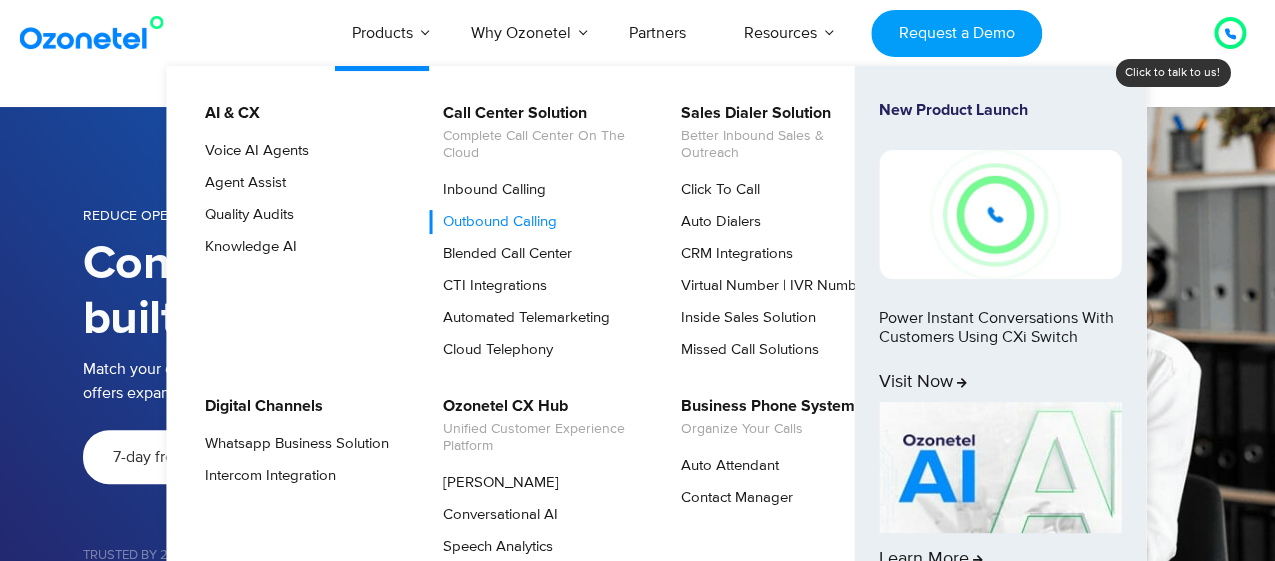 click on "Outbound Calling" at bounding box center [495, 222] 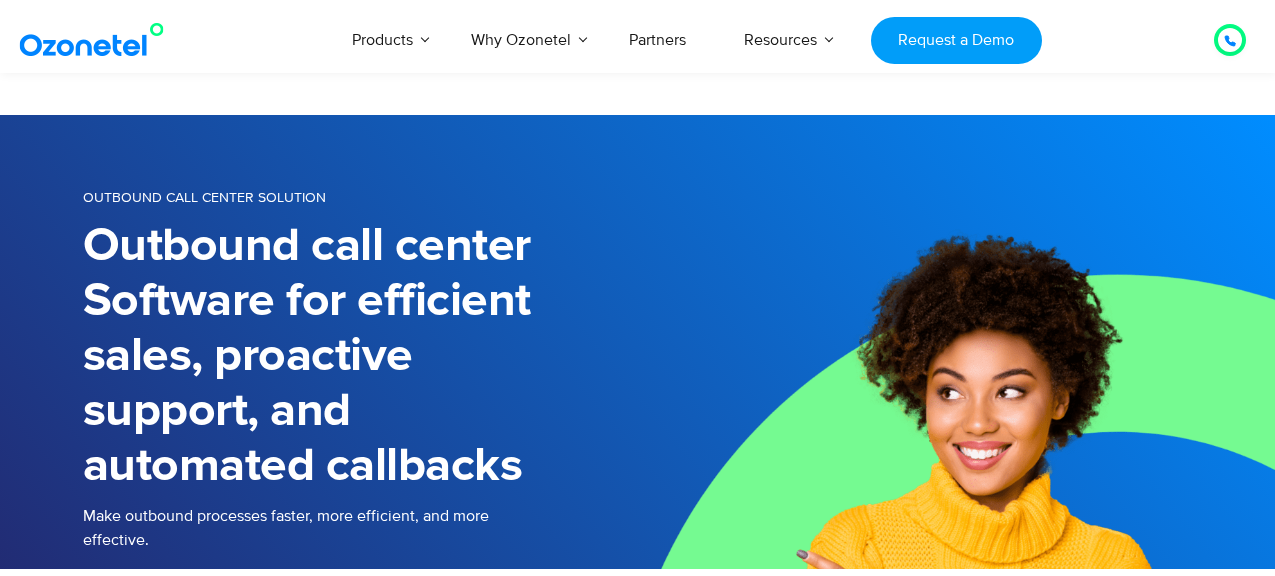scroll, scrollTop: 700, scrollLeft: 0, axis: vertical 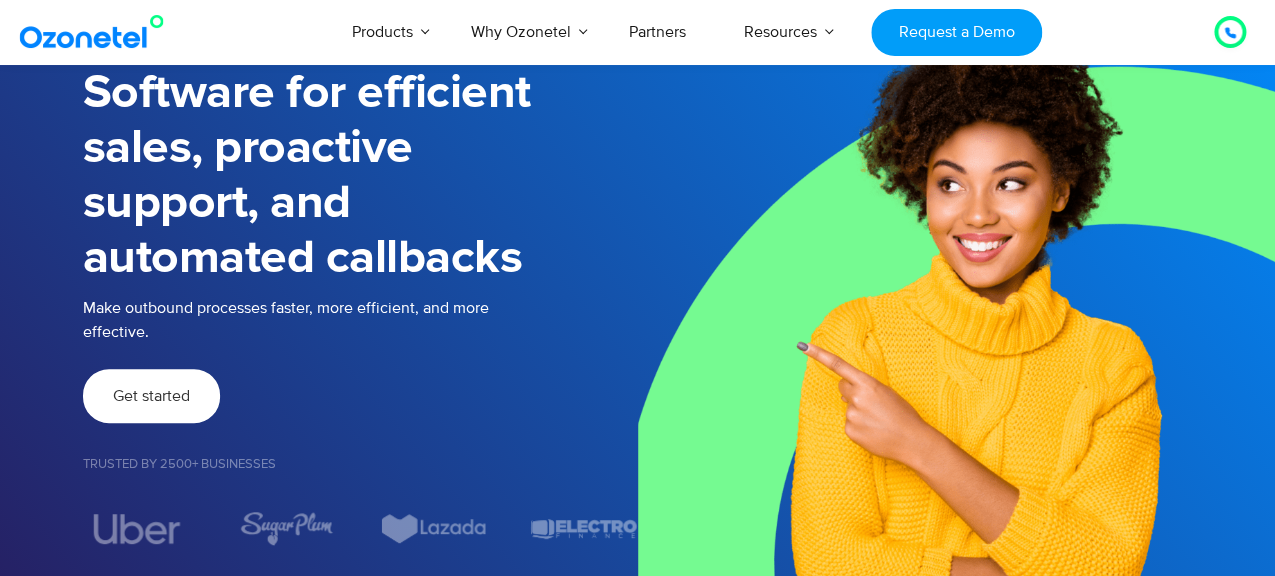 drag, startPoint x: 171, startPoint y: 373, endPoint x: 166, endPoint y: 385, distance: 13 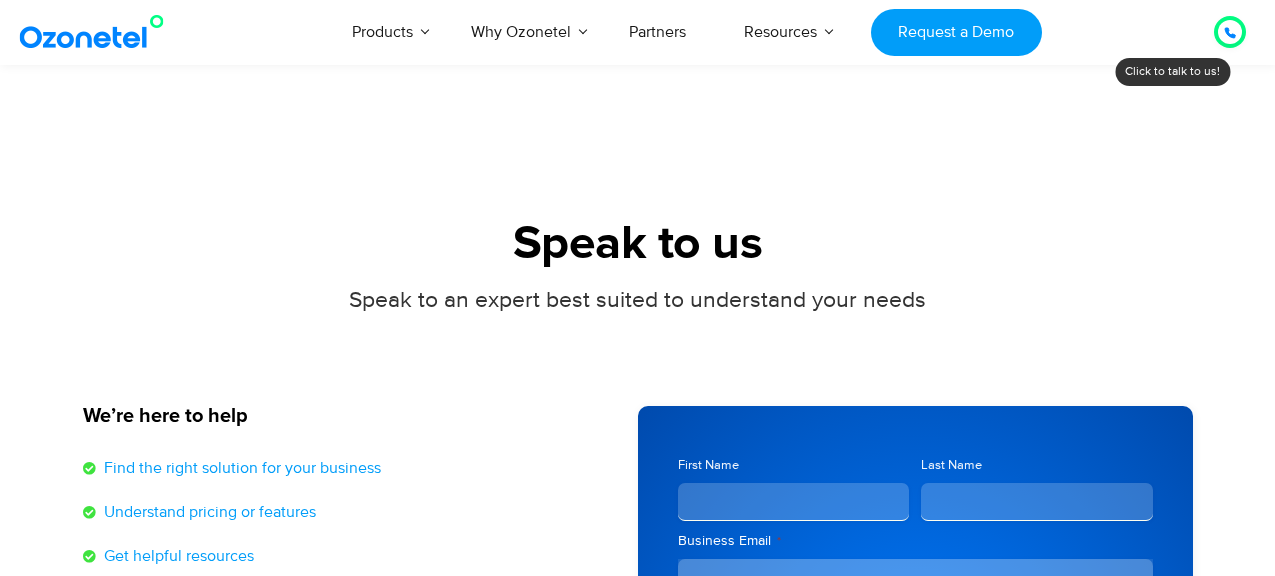 scroll, scrollTop: 200, scrollLeft: 0, axis: vertical 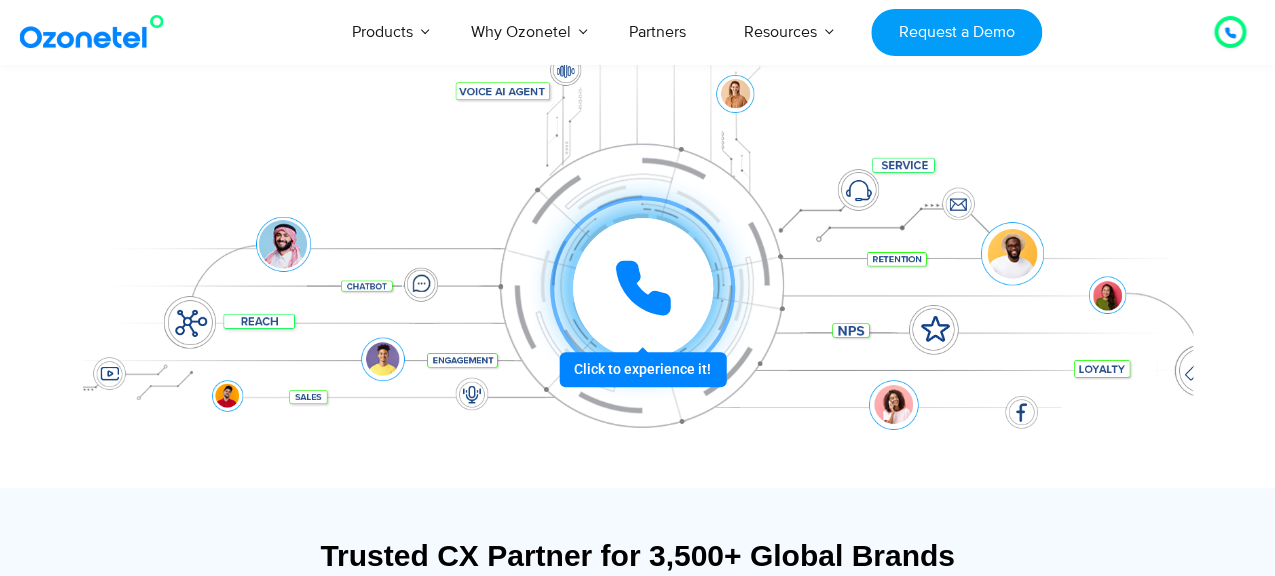 click at bounding box center (643, 288) 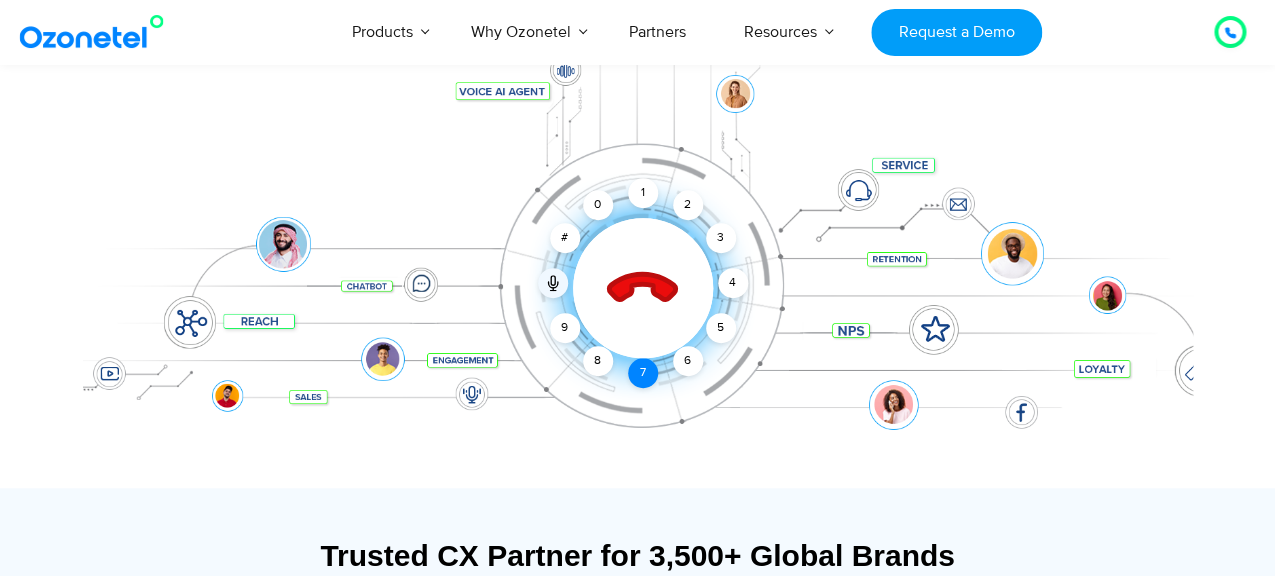scroll, scrollTop: 0, scrollLeft: 0, axis: both 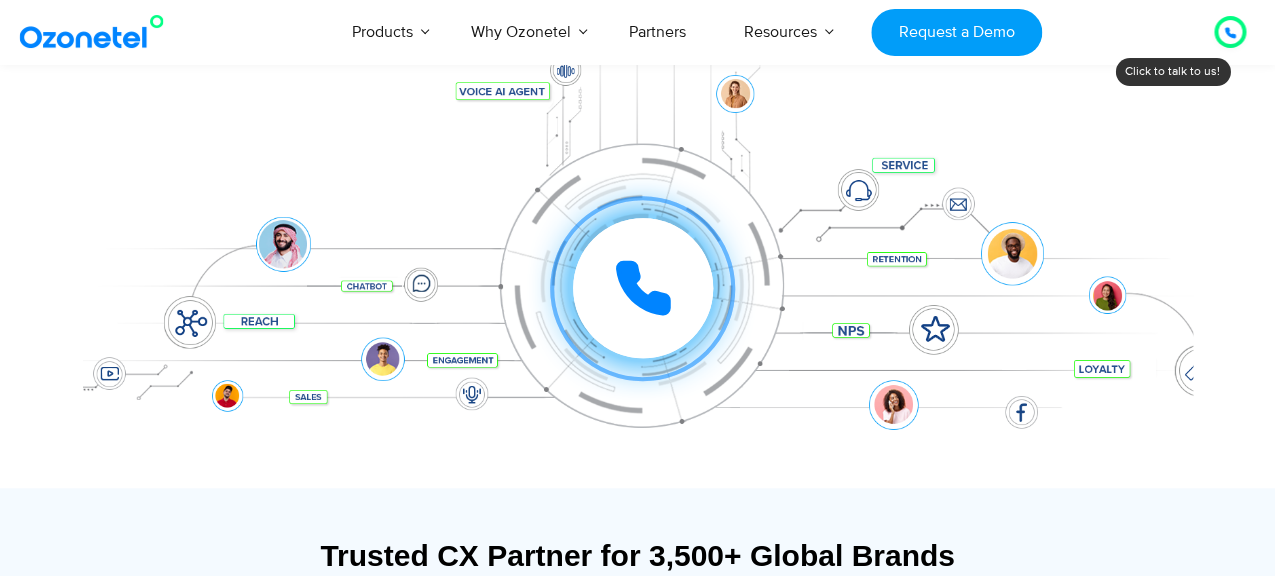 click 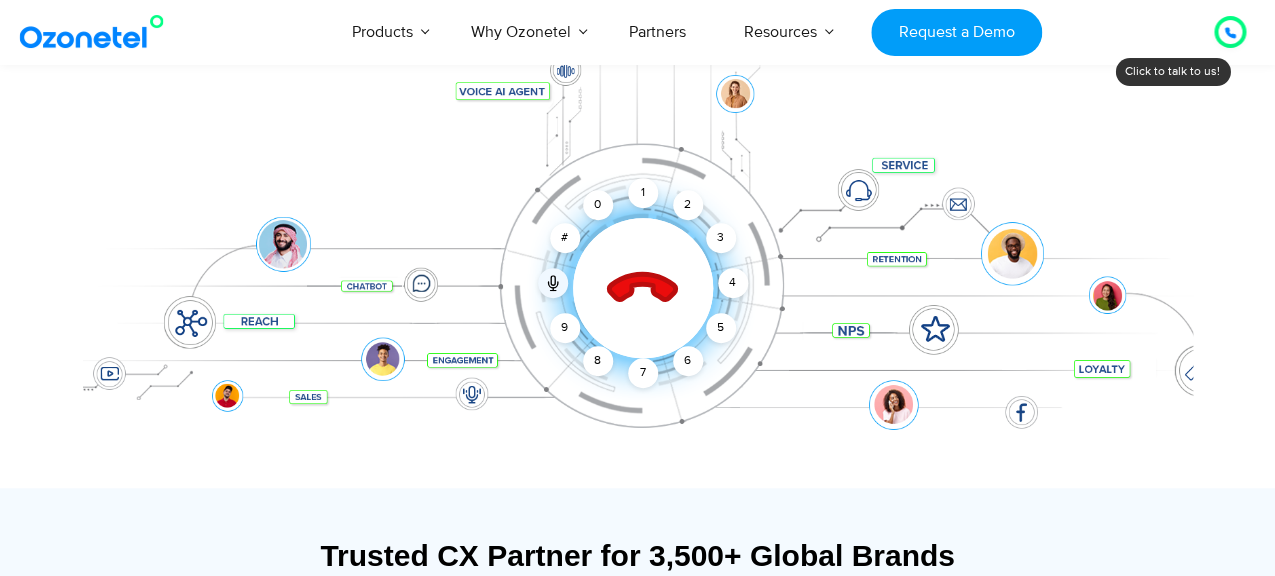 click 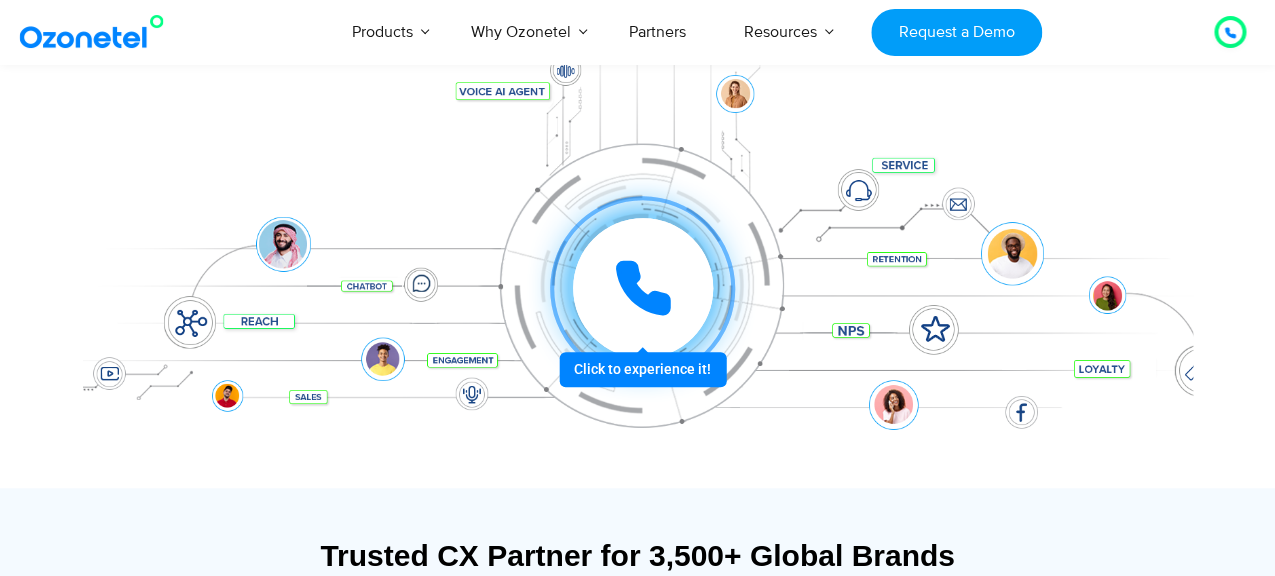 click 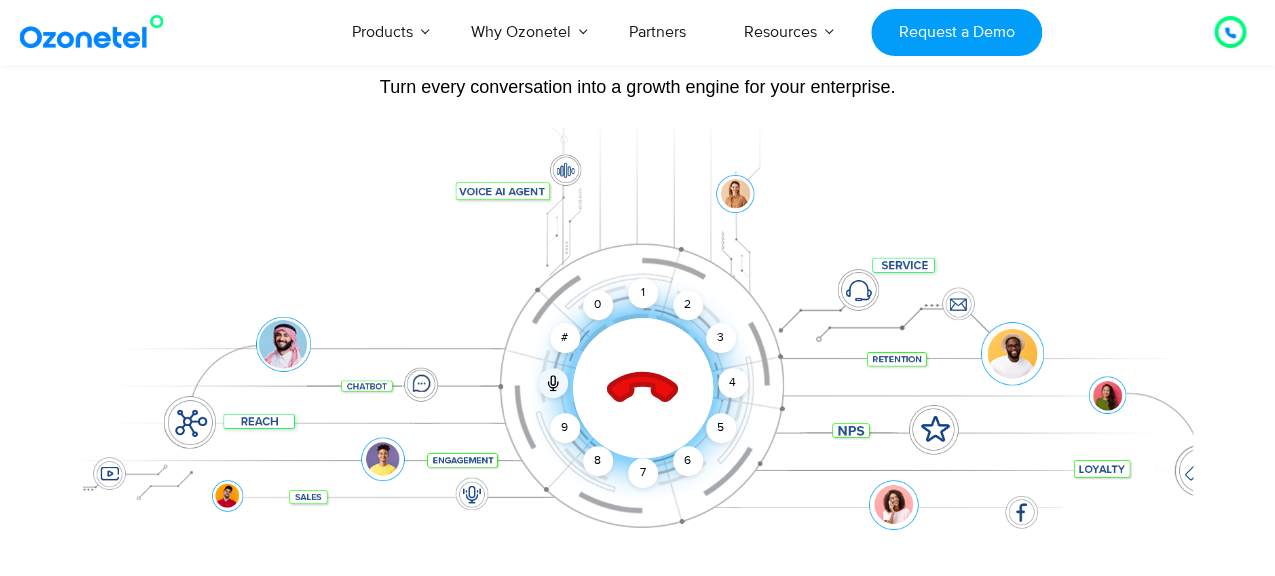 scroll, scrollTop: 300, scrollLeft: 0, axis: vertical 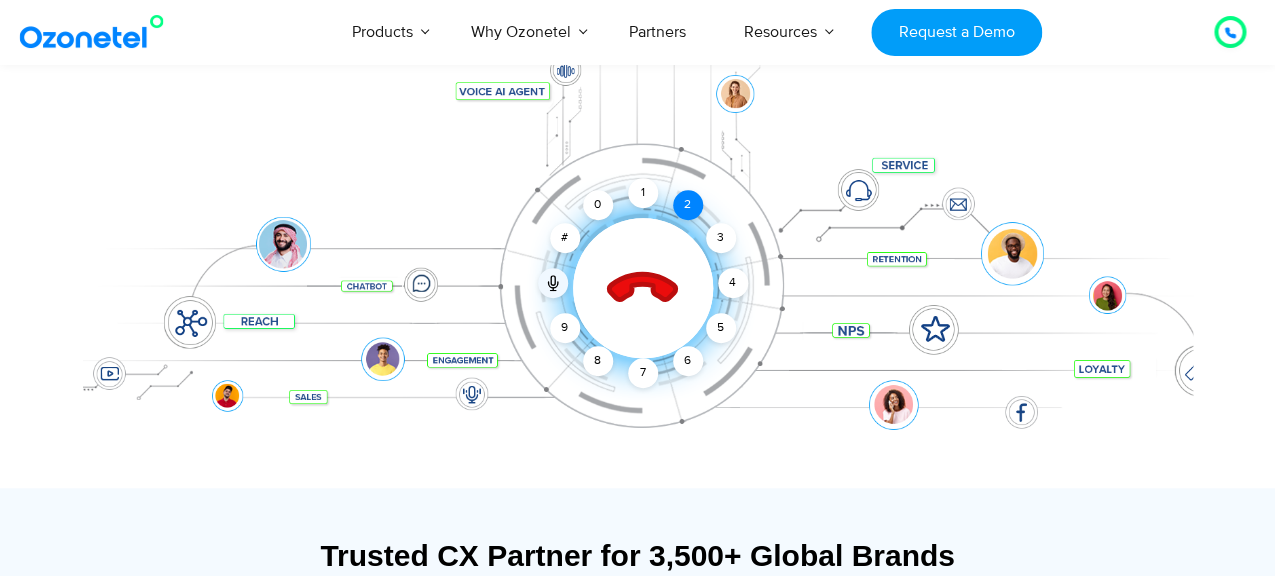 click on "2" at bounding box center [688, 205] 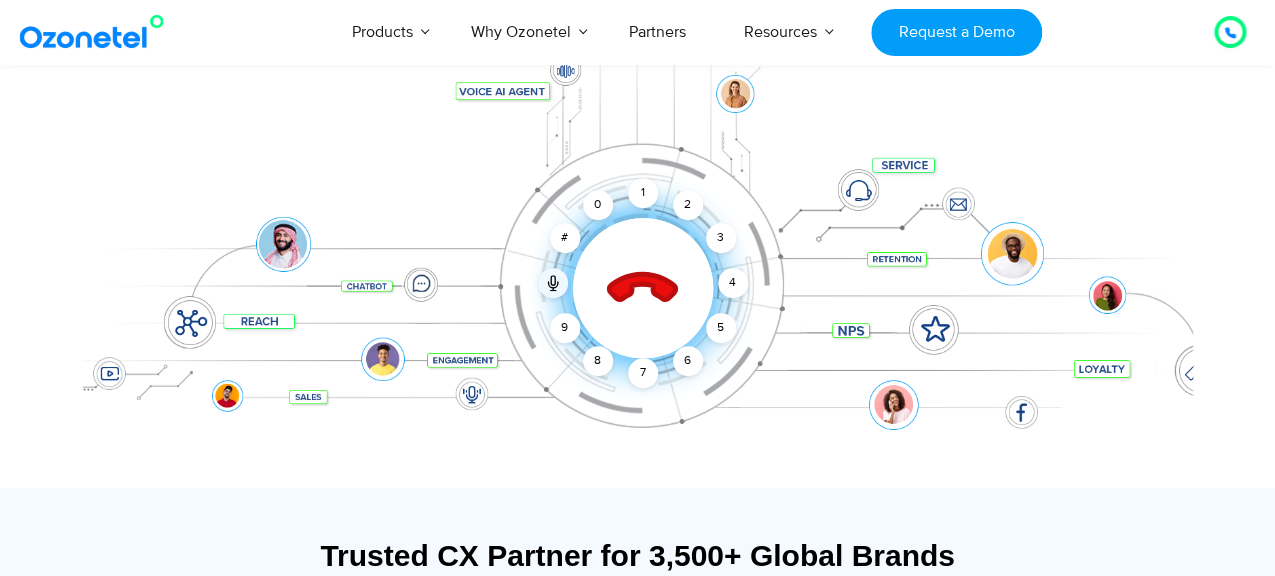 click 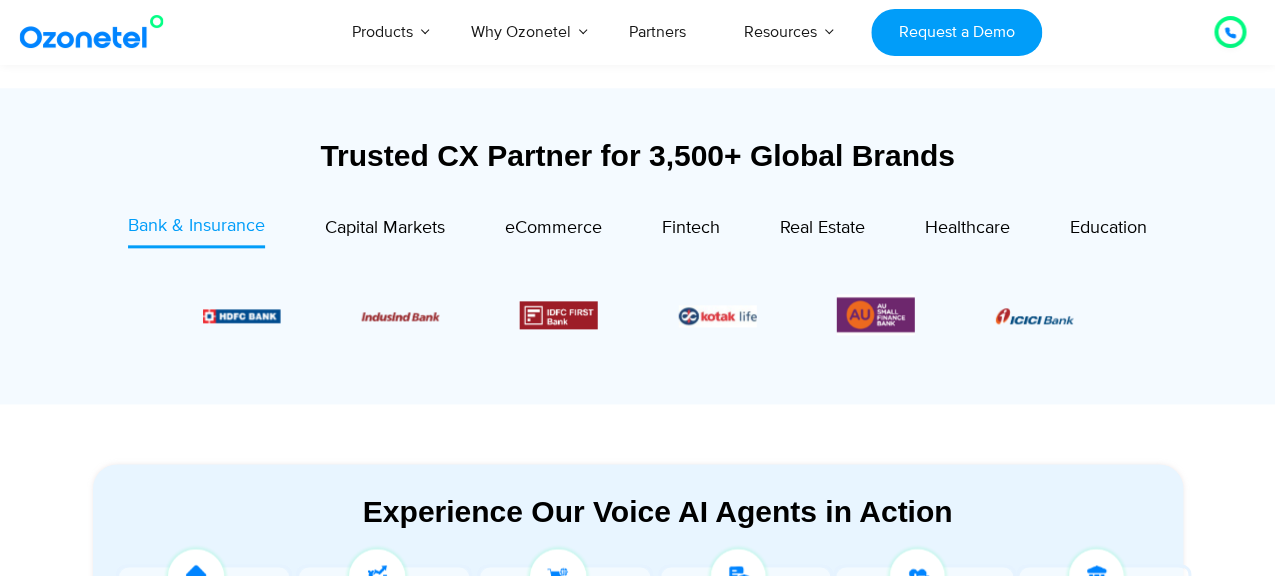 scroll, scrollTop: 400, scrollLeft: 0, axis: vertical 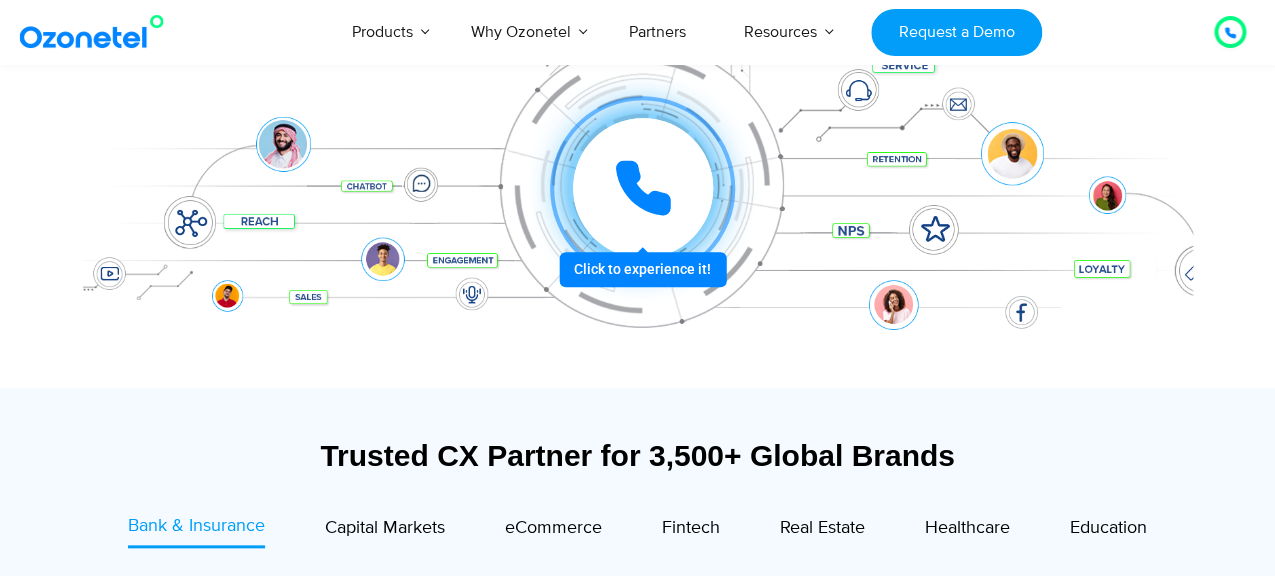 click 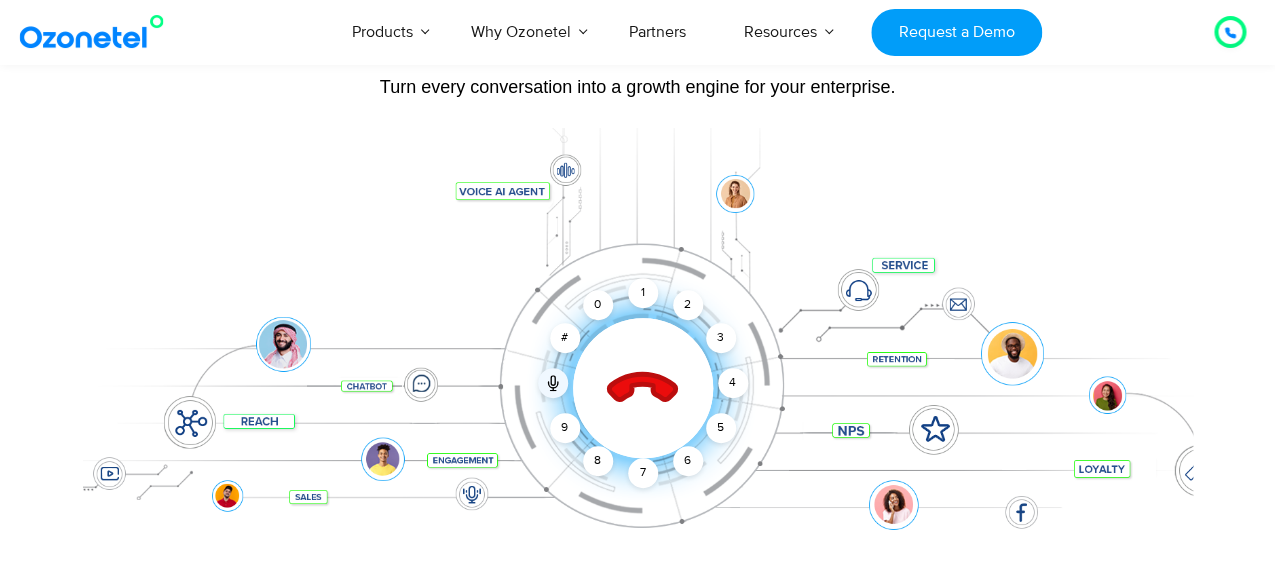 scroll, scrollTop: 400, scrollLeft: 0, axis: vertical 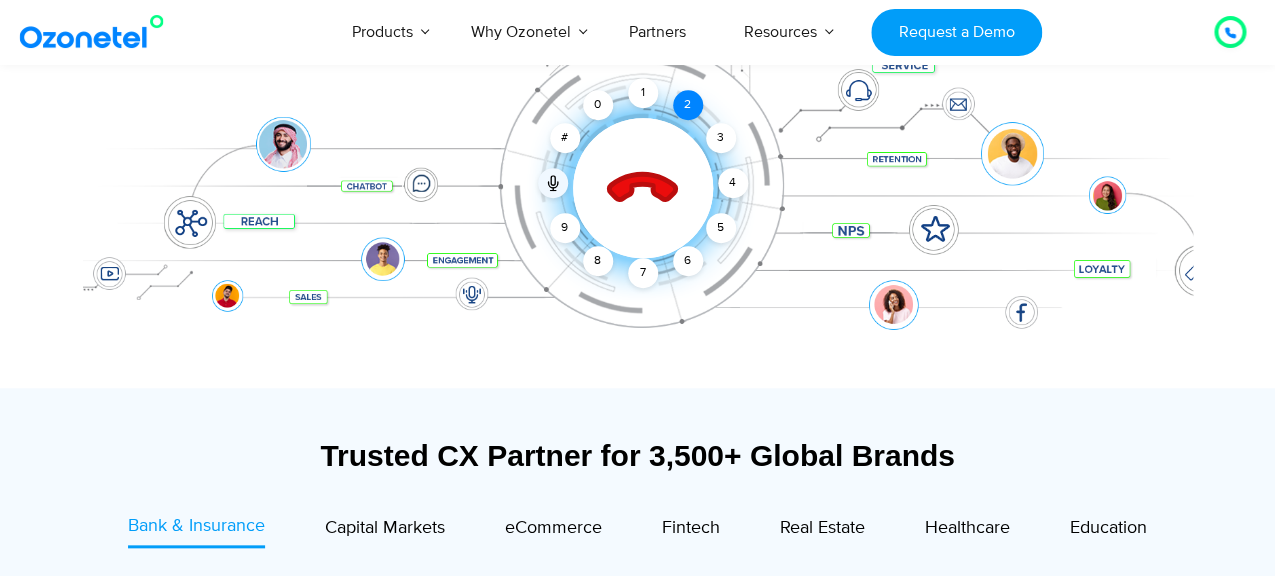 click on "2" at bounding box center (688, 105) 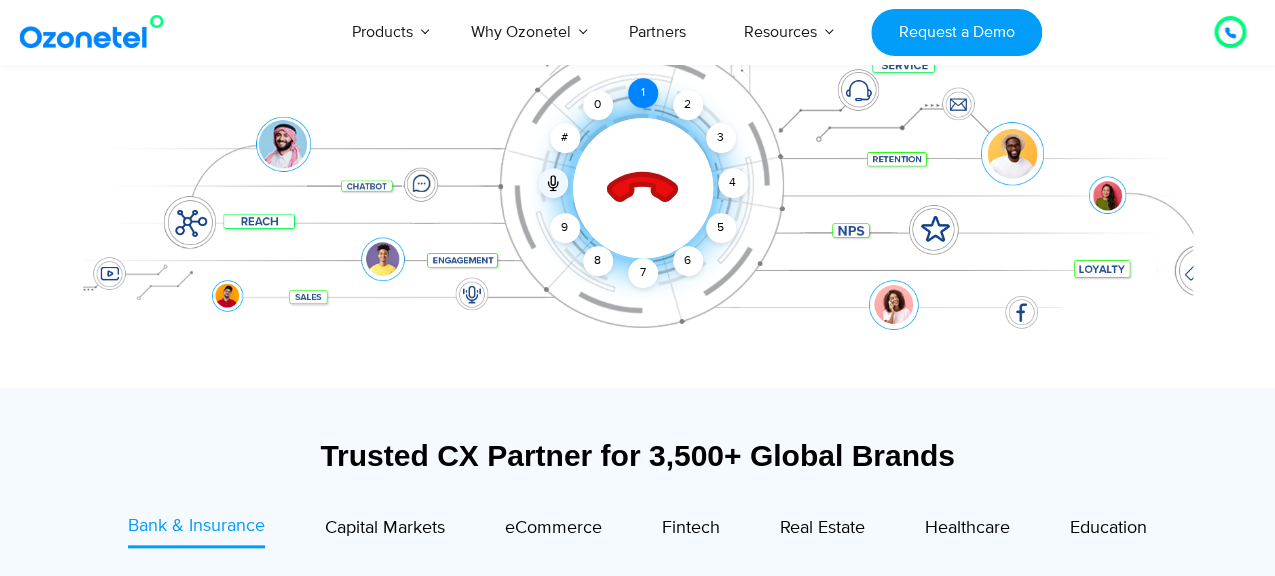 click on "1" at bounding box center (643, 93) 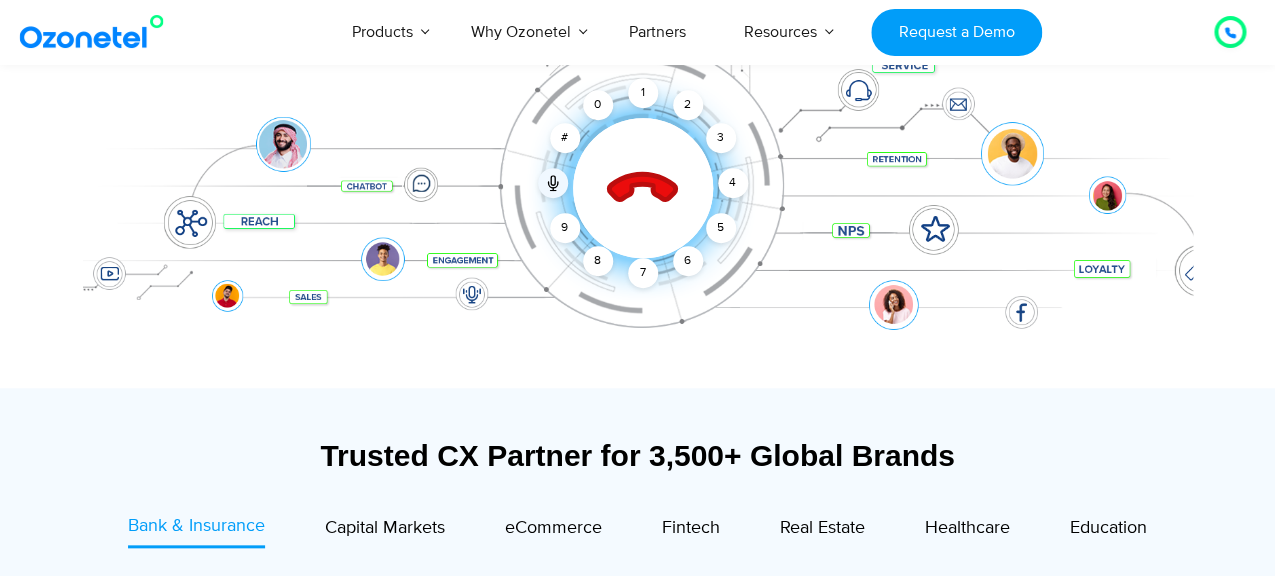 click 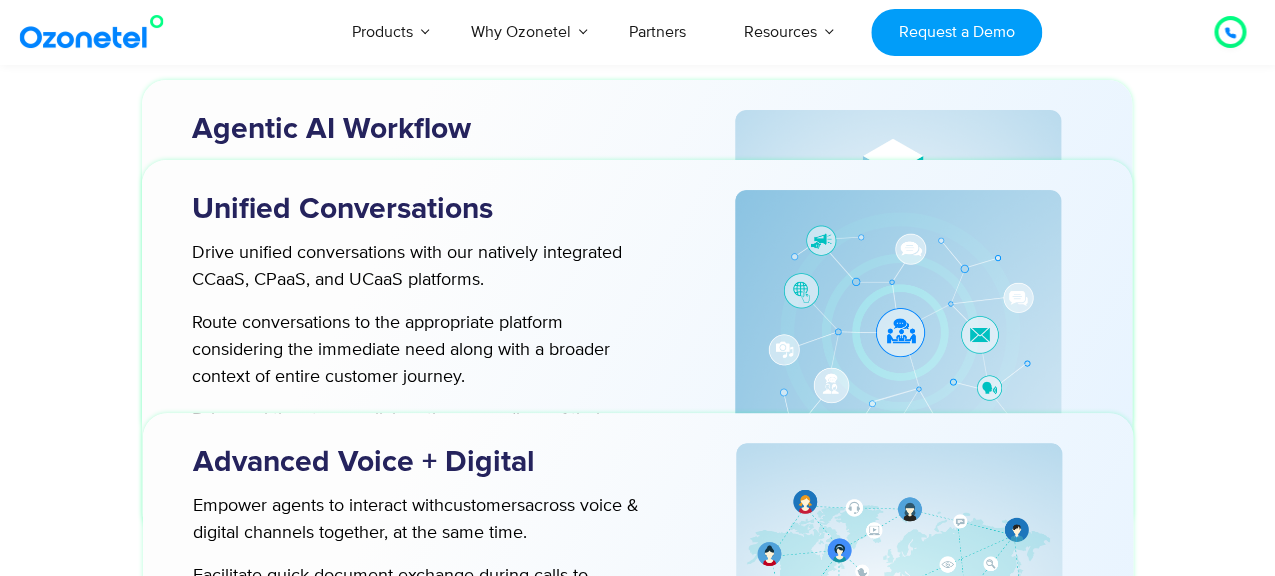 scroll, scrollTop: 6100, scrollLeft: 0, axis: vertical 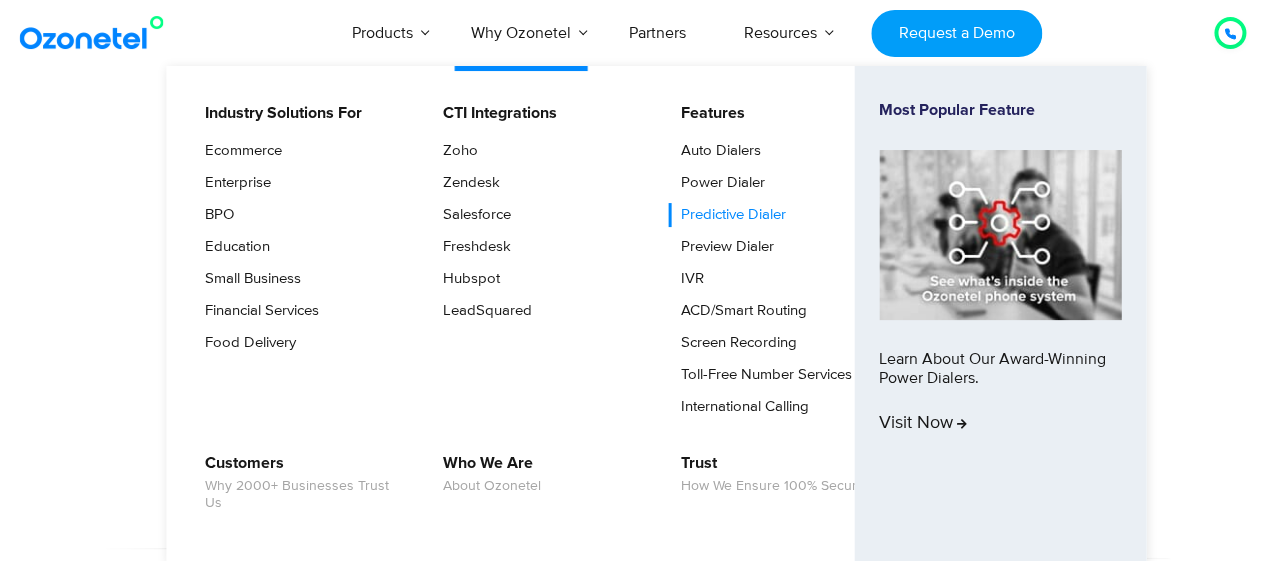 click on "Predictive Dialer" at bounding box center (728, 215) 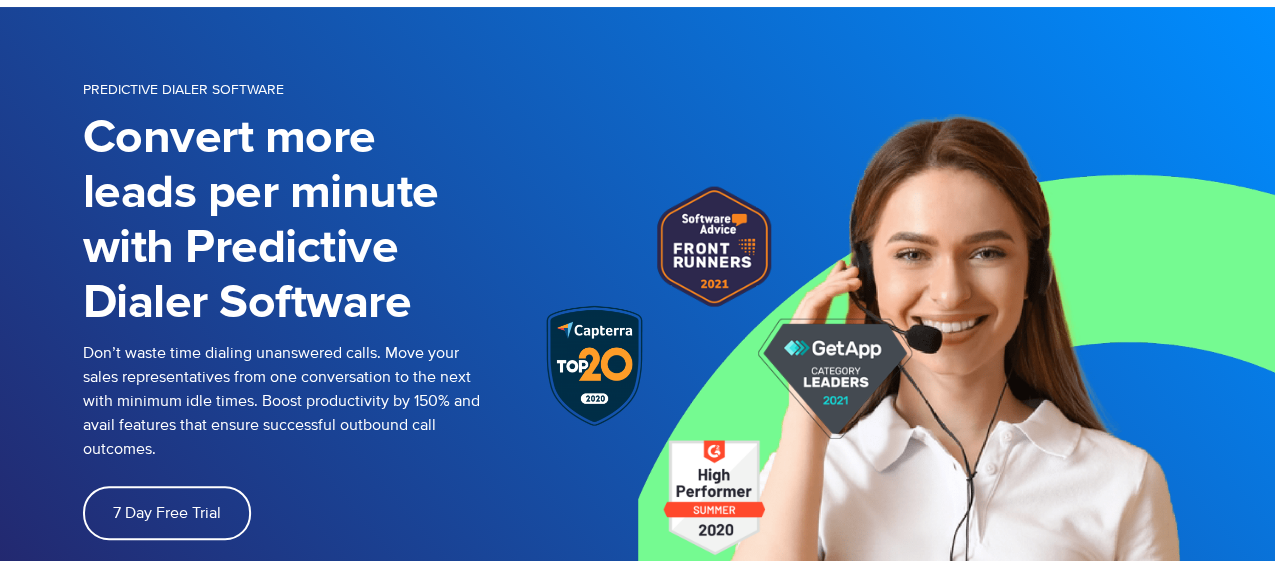 scroll, scrollTop: 100, scrollLeft: 0, axis: vertical 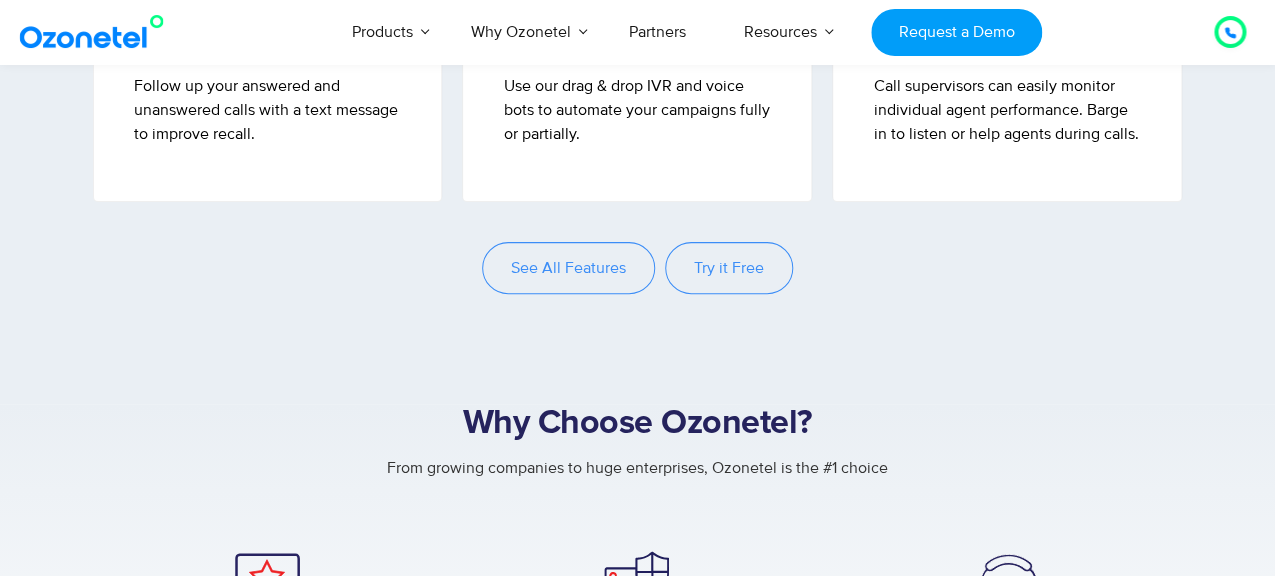 click on "See All Features" at bounding box center (568, 268) 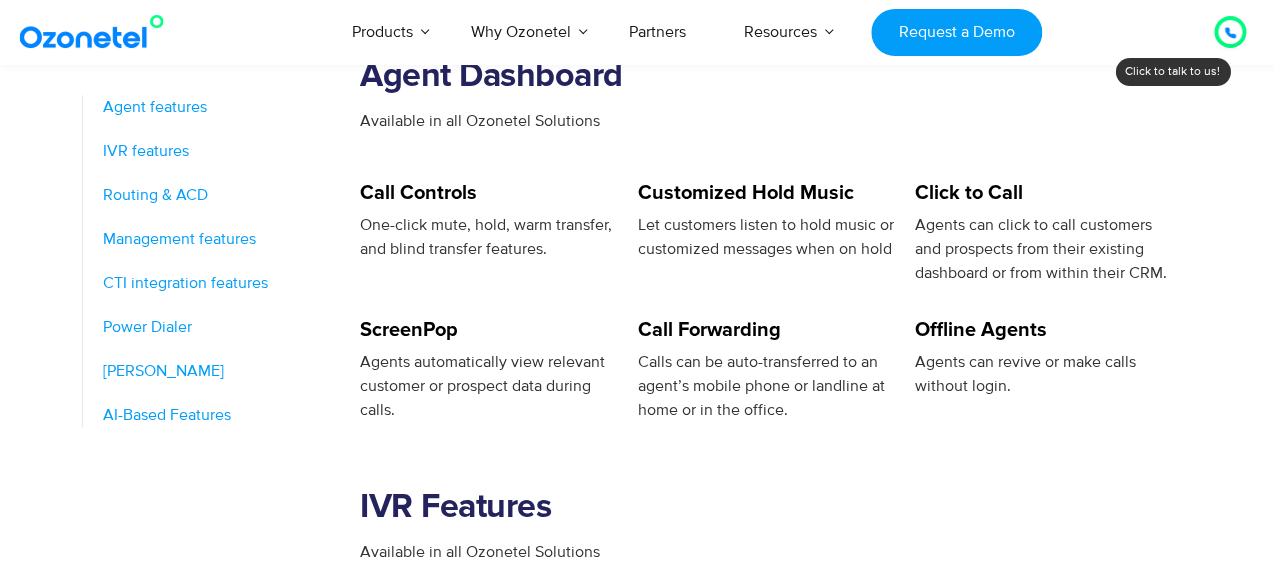 scroll, scrollTop: 900, scrollLeft: 0, axis: vertical 